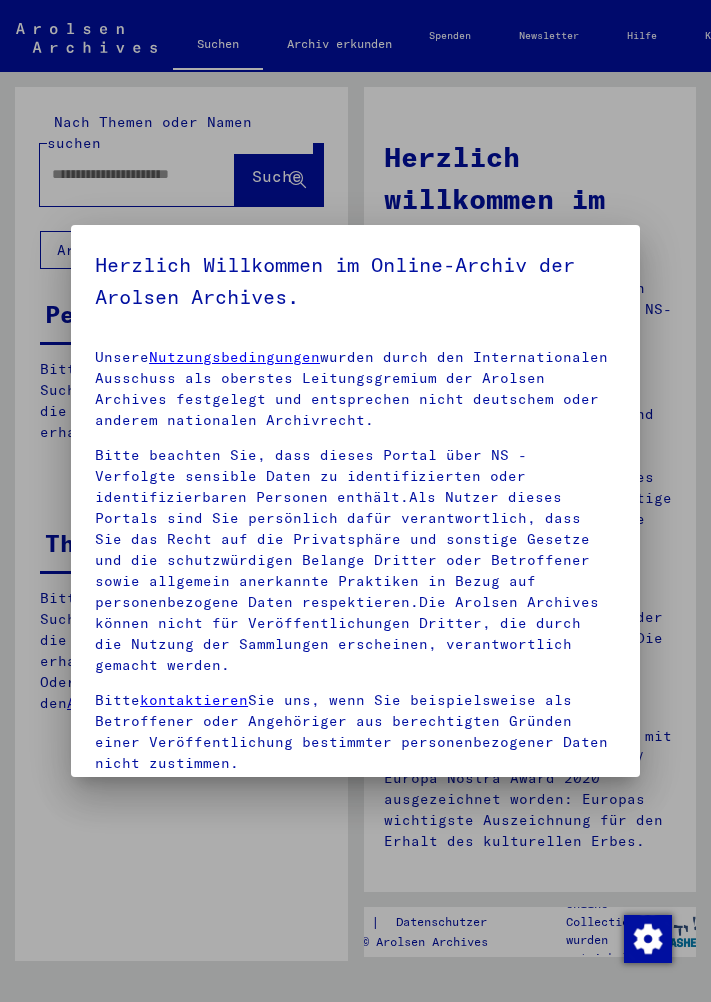 scroll, scrollTop: 0, scrollLeft: 0, axis: both 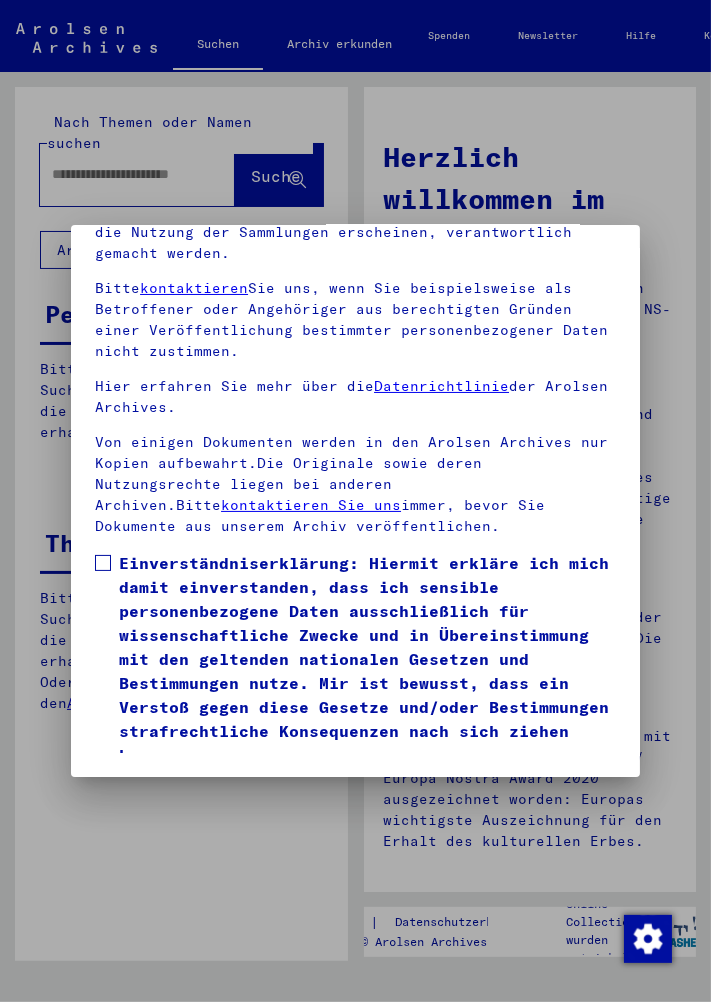 click at bounding box center [103, 563] 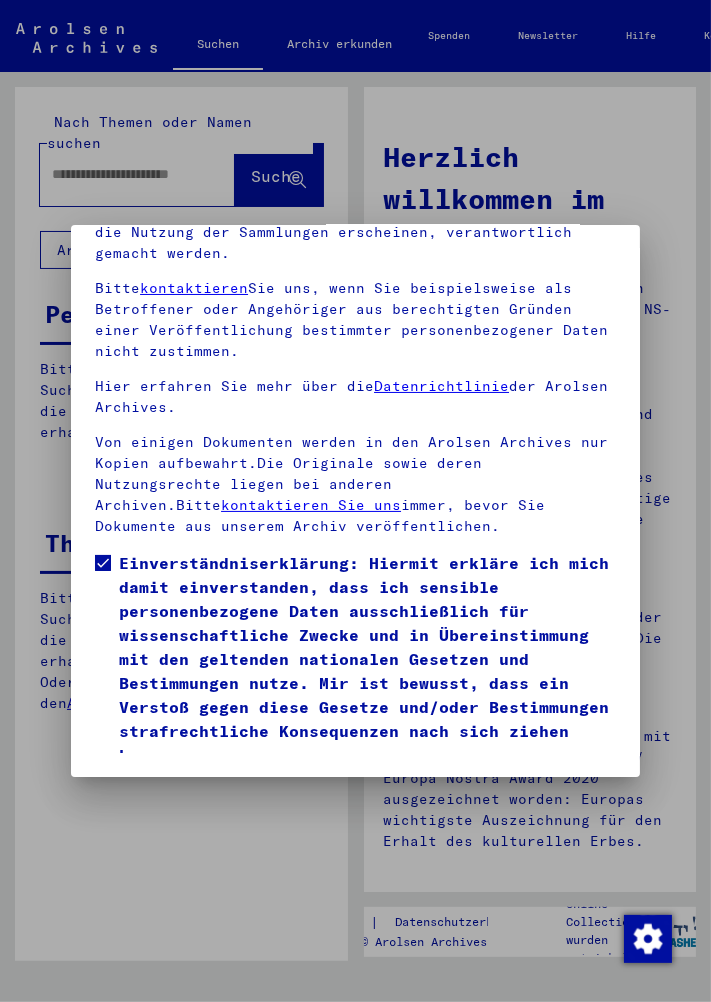 click on "Ich stimme zu" at bounding box center (170, 796) 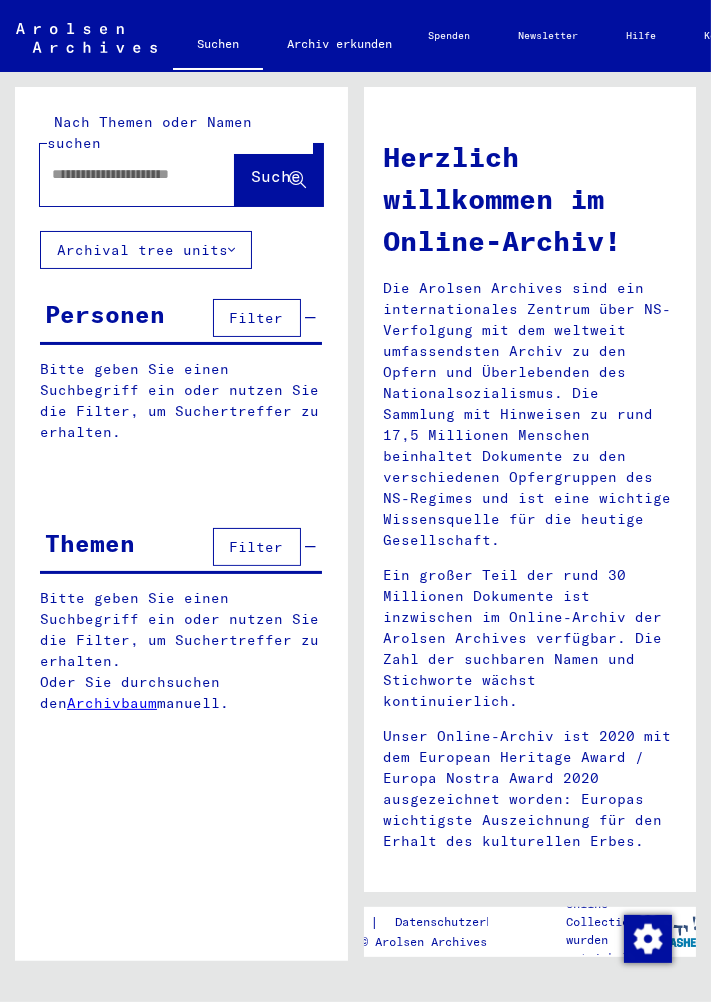 click at bounding box center (122, 174) 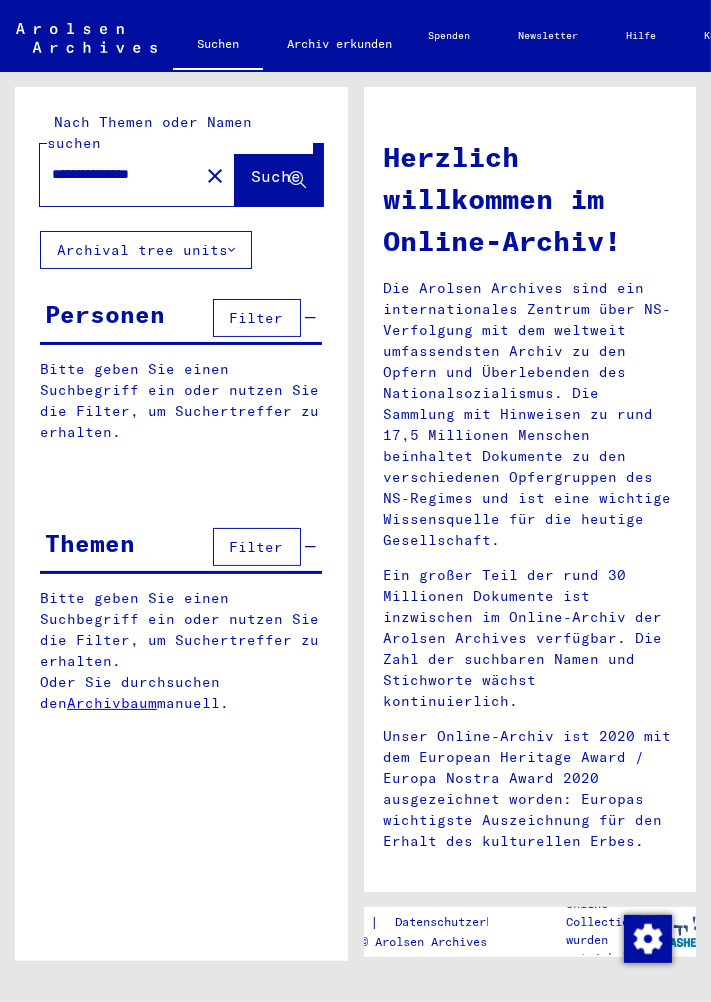 scroll, scrollTop: 0, scrollLeft: 16, axis: horizontal 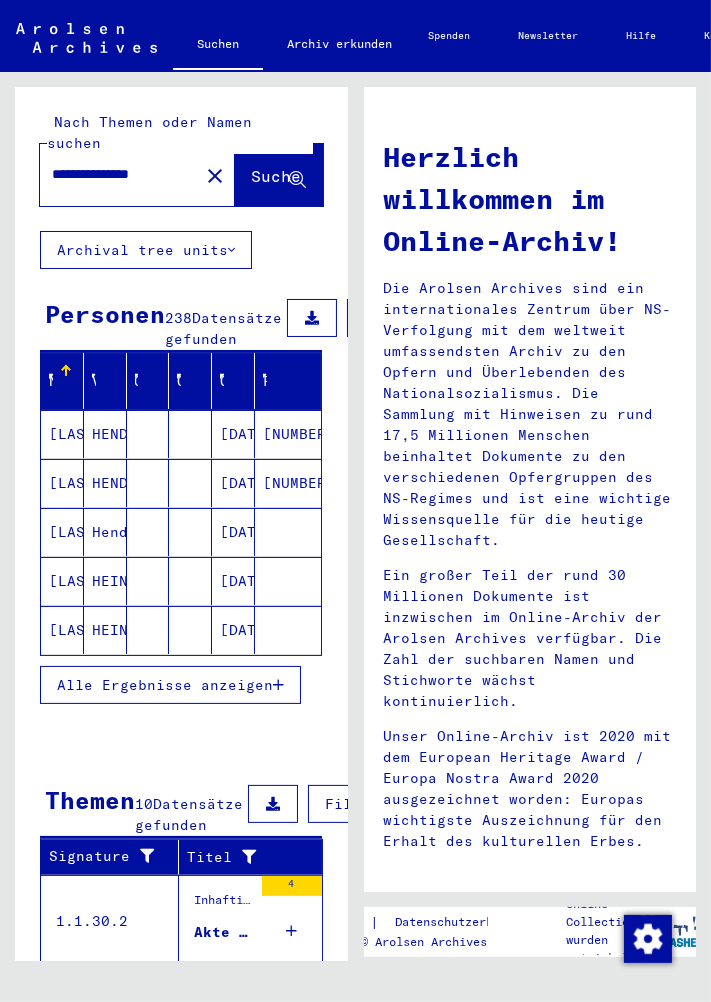 click on "Alle Ergebnisse anzeigen" at bounding box center [165, 685] 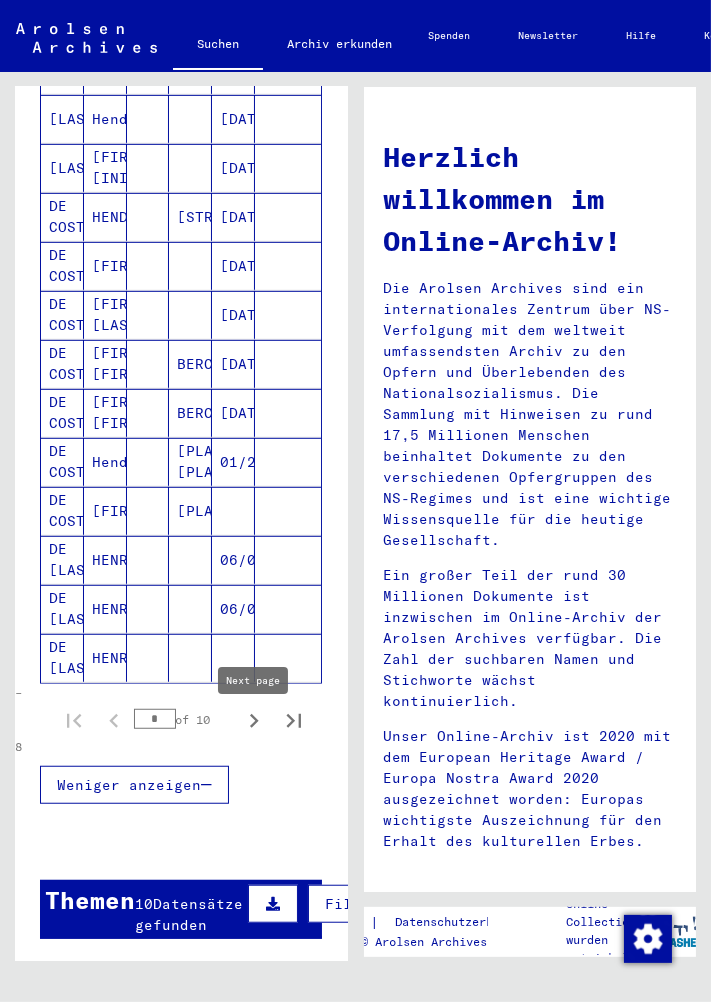 scroll, scrollTop: 958, scrollLeft: 0, axis: vertical 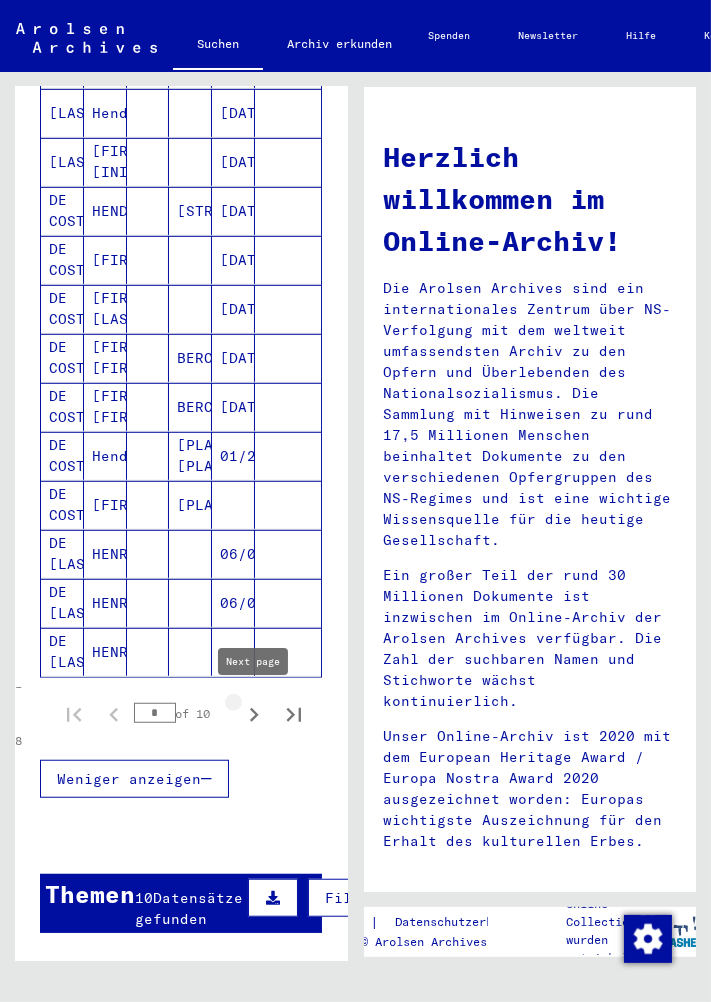click 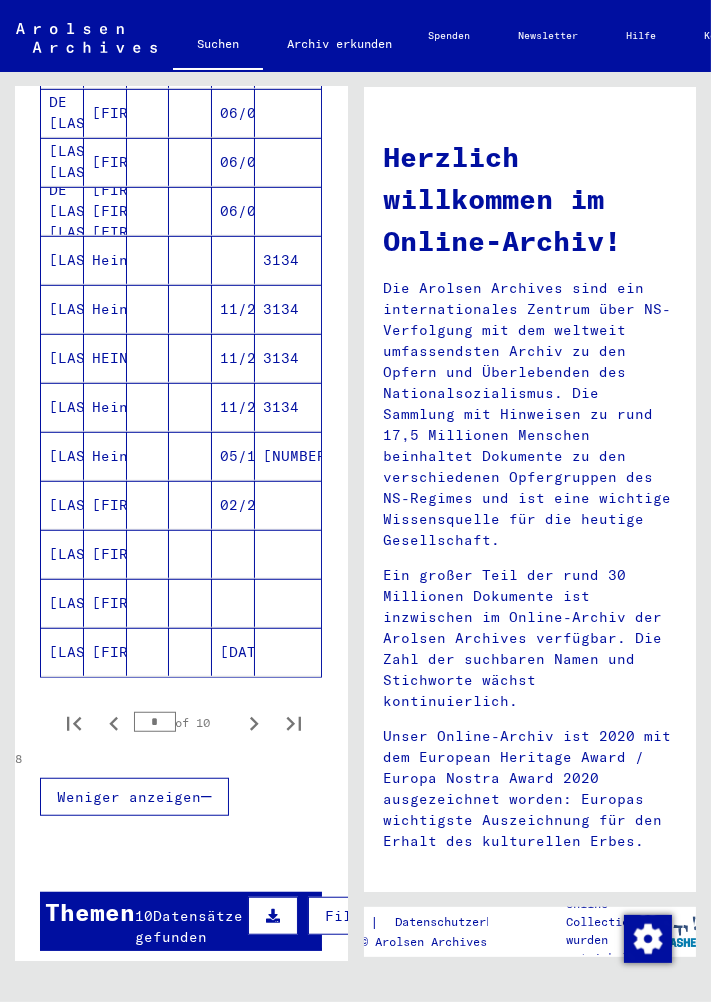 click on "Heinrich" at bounding box center (105, 505) 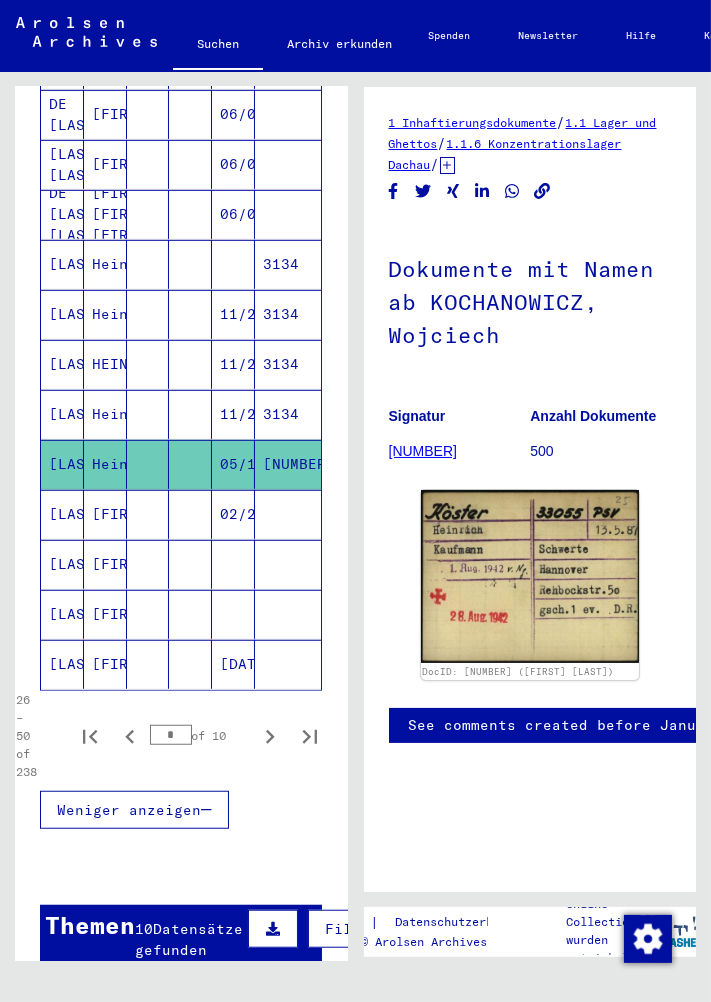 click on "[FIRST]" at bounding box center (105, 564) 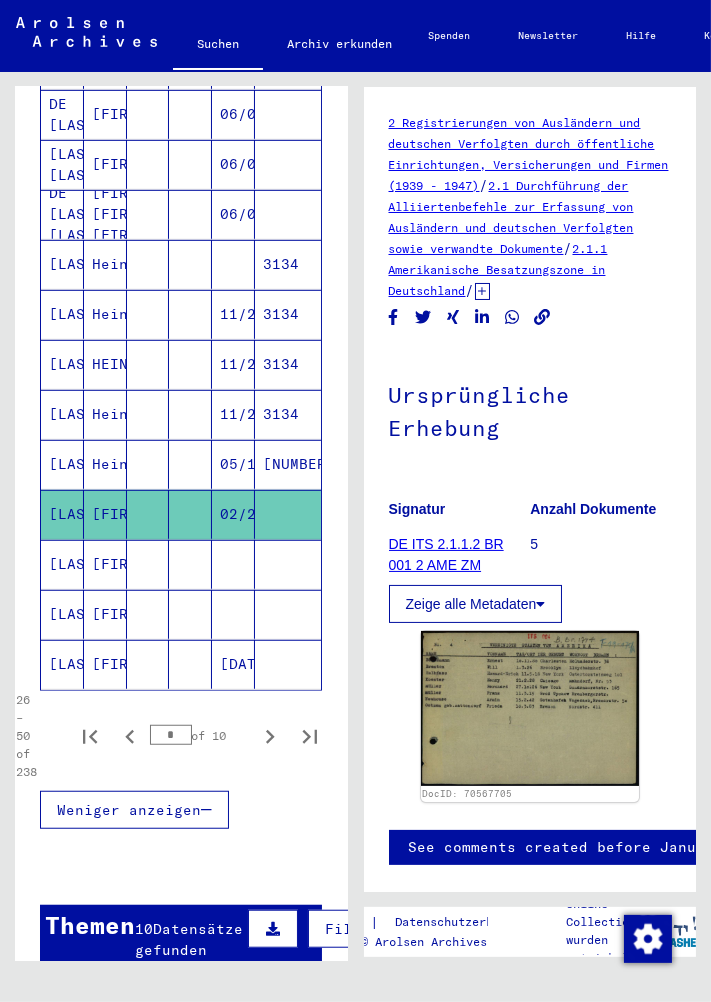 scroll, scrollTop: 0, scrollLeft: 0, axis: both 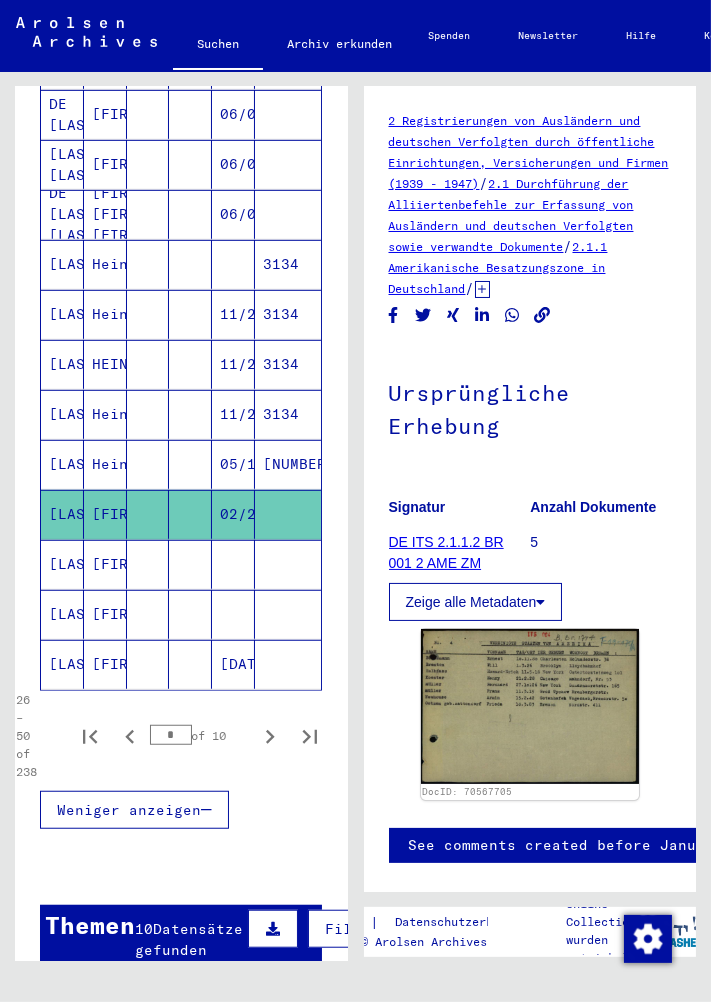 click on "[FIRST]" 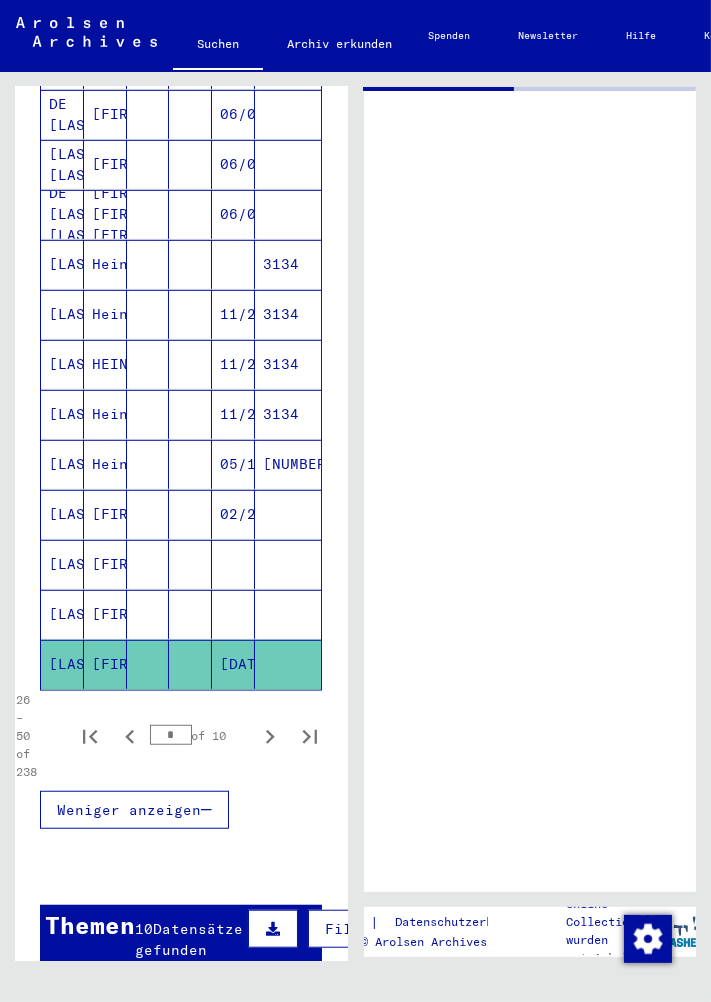 scroll, scrollTop: 0, scrollLeft: 0, axis: both 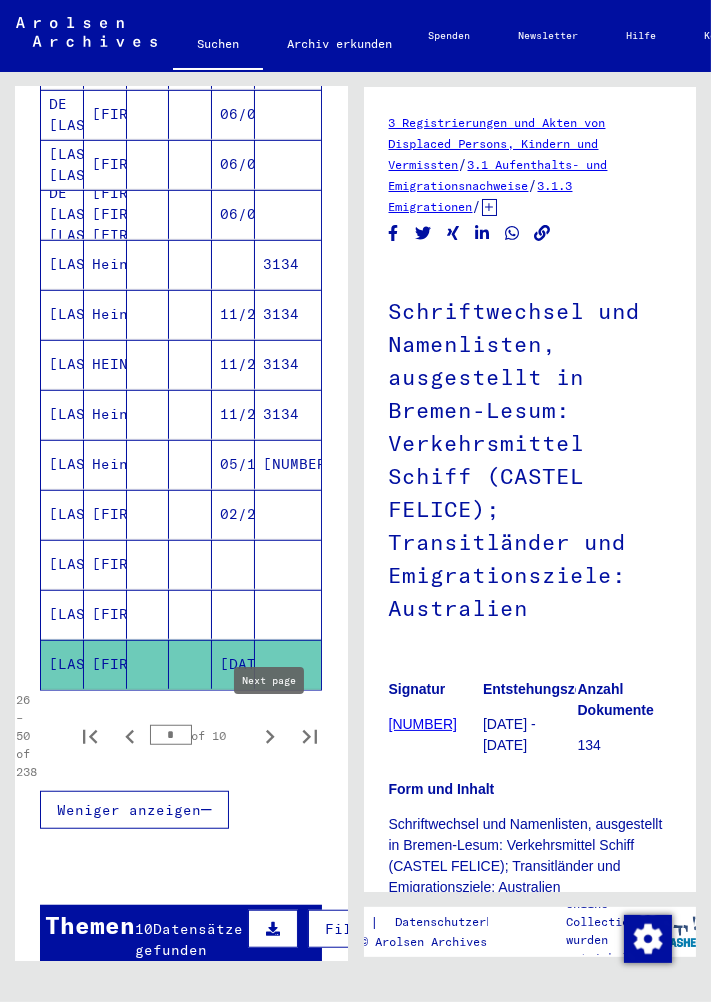 click 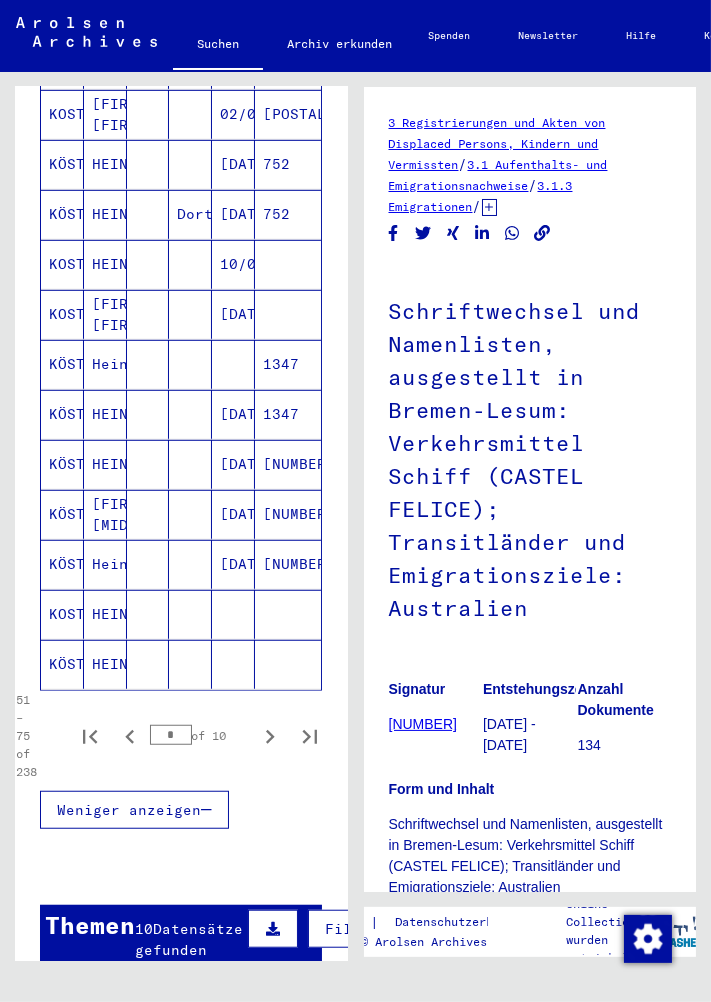 click on "Heinrich" at bounding box center [105, 414] 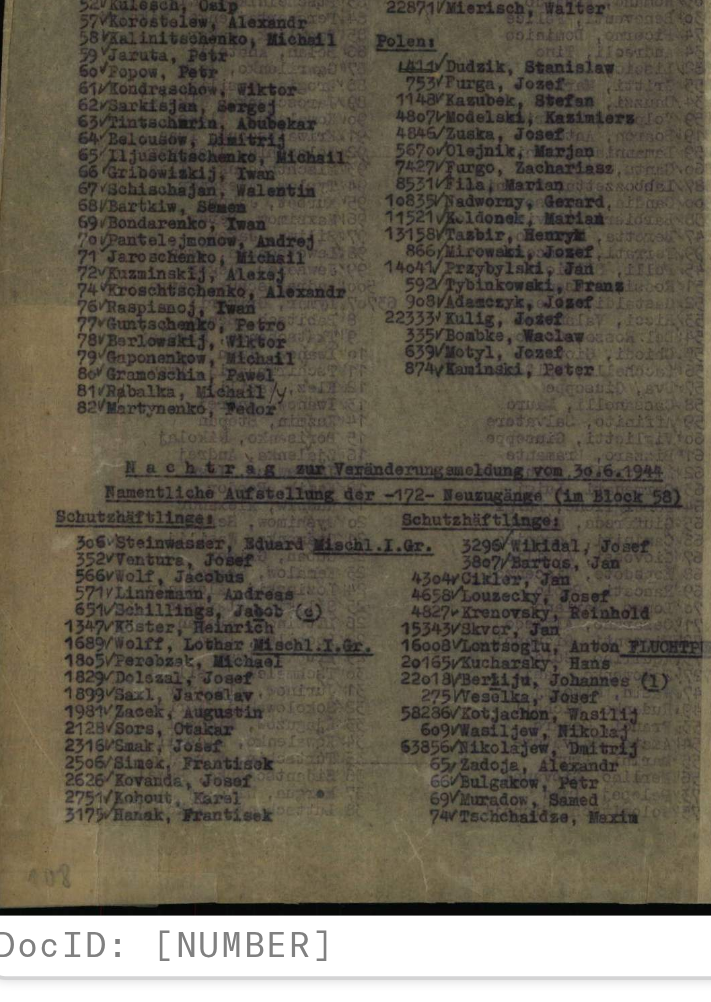 scroll, scrollTop: 841, scrollLeft: 14, axis: both 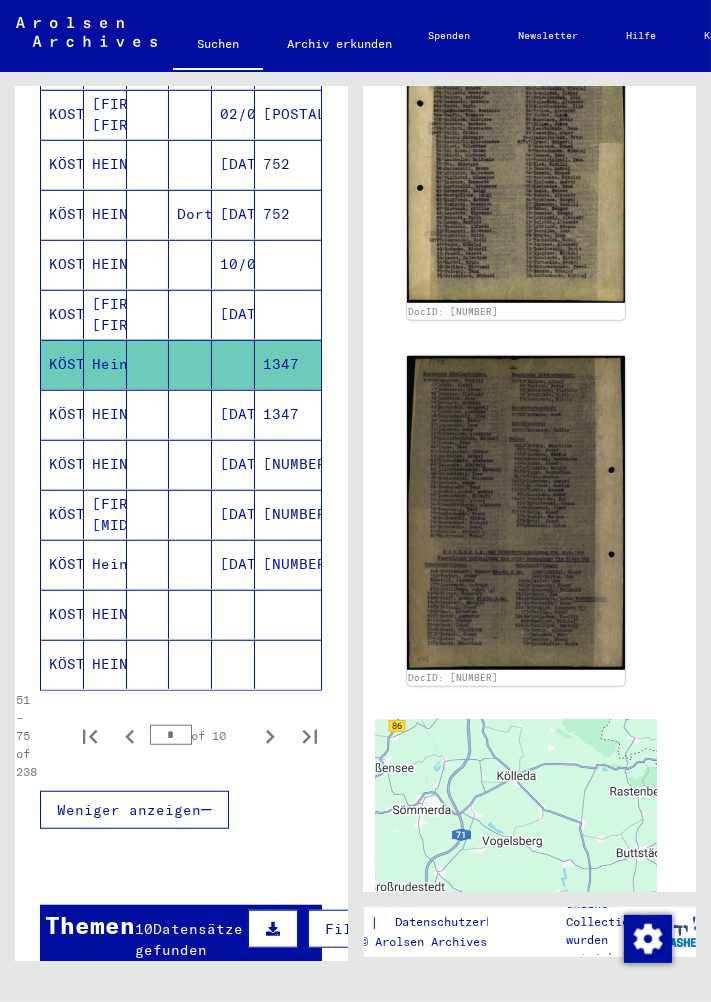 click at bounding box center [148, 464] 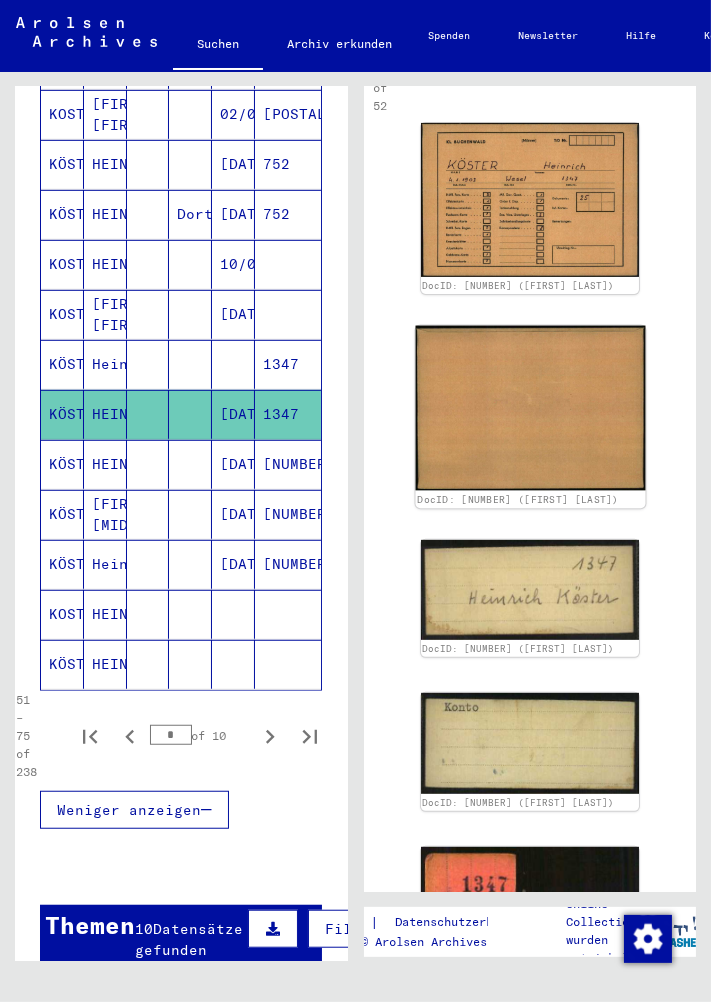 scroll, scrollTop: 468, scrollLeft: 0, axis: vertical 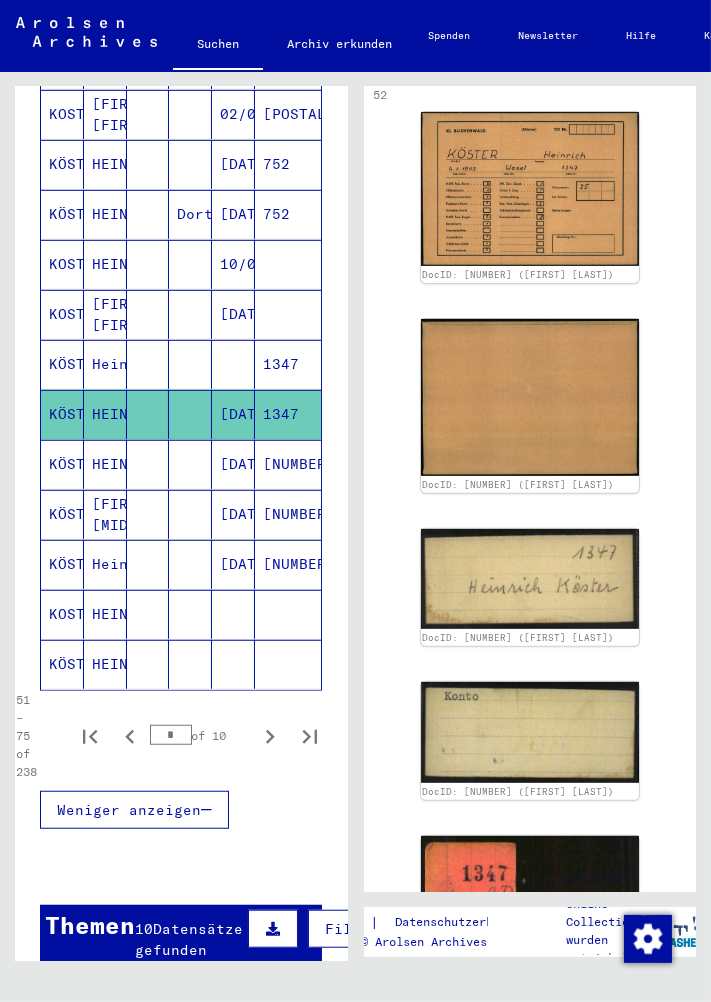 click at bounding box center (148, 514) 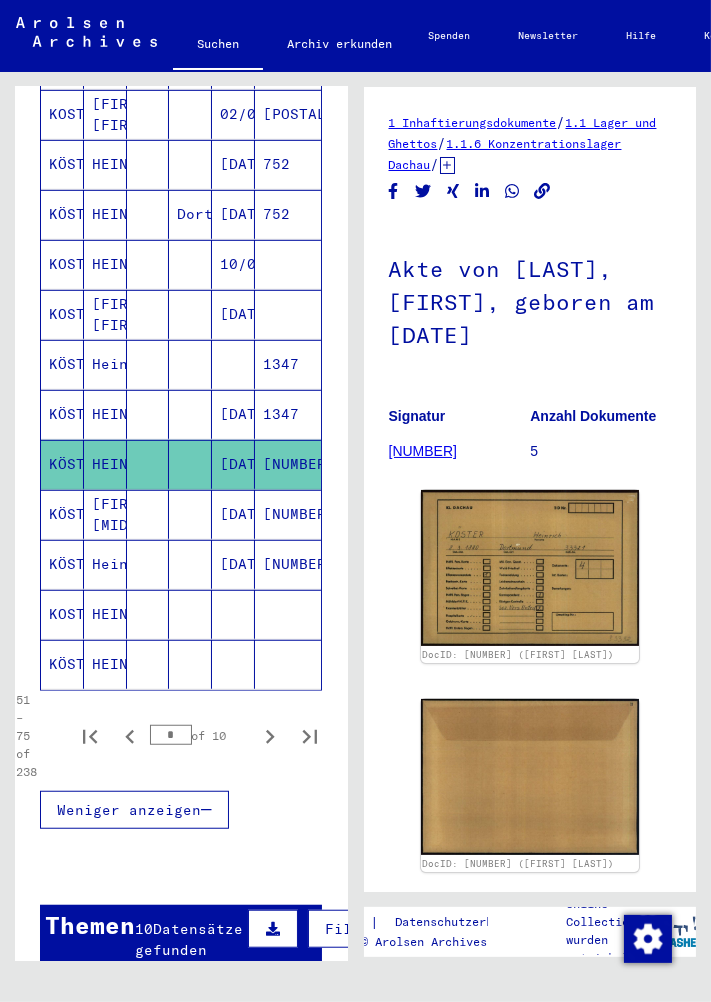click on "Heinrich" at bounding box center (105, 614) 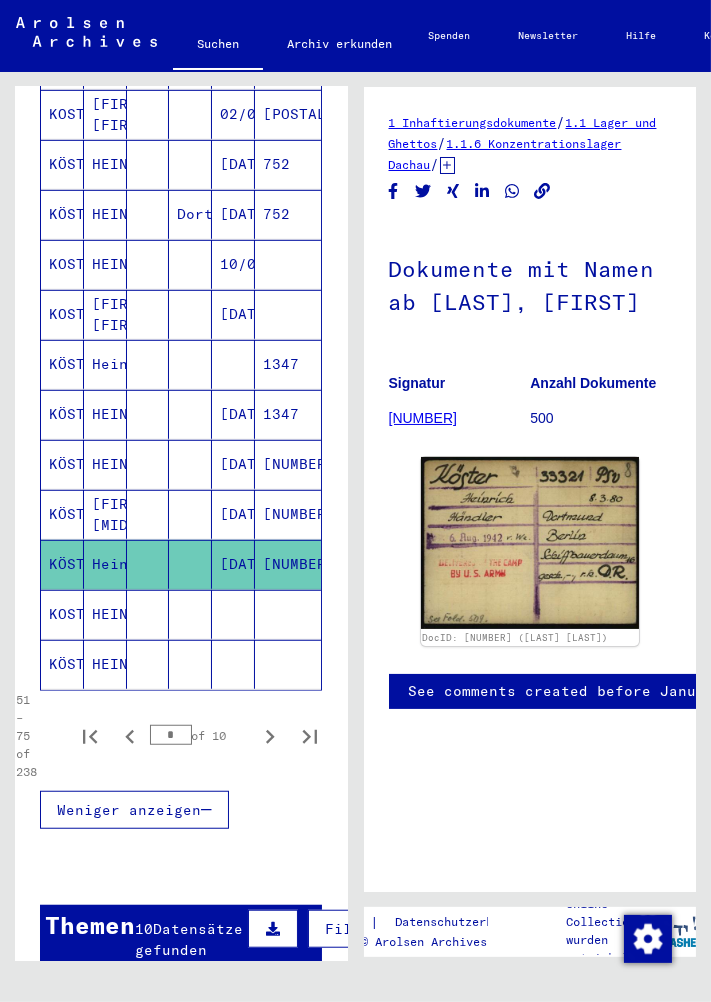 click on "HEINRICH" 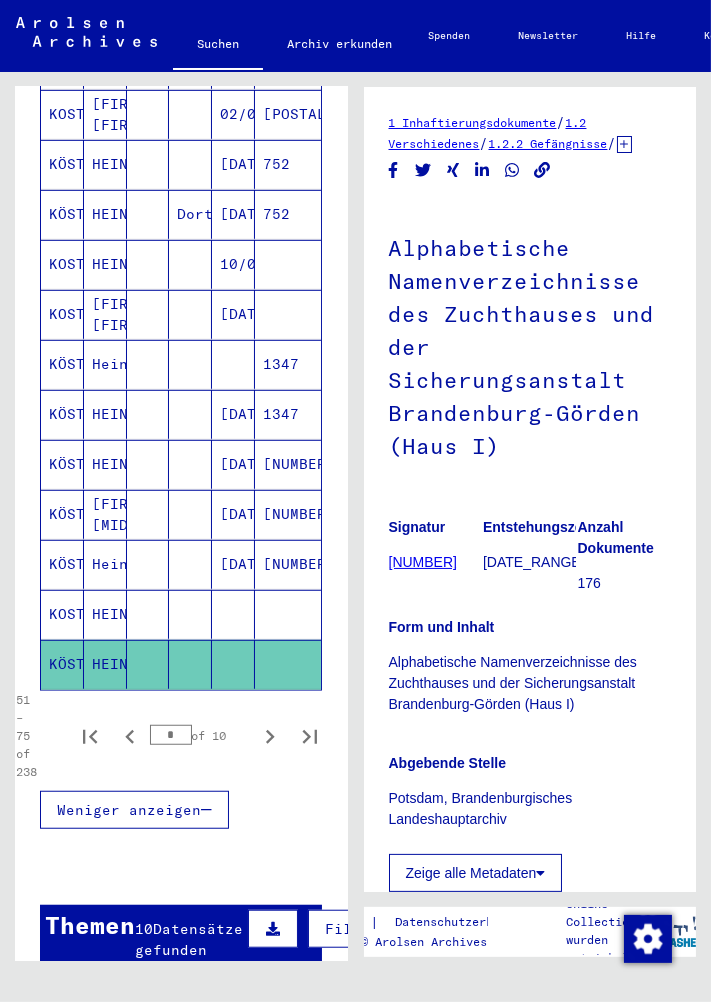 scroll, scrollTop: 0, scrollLeft: 0, axis: both 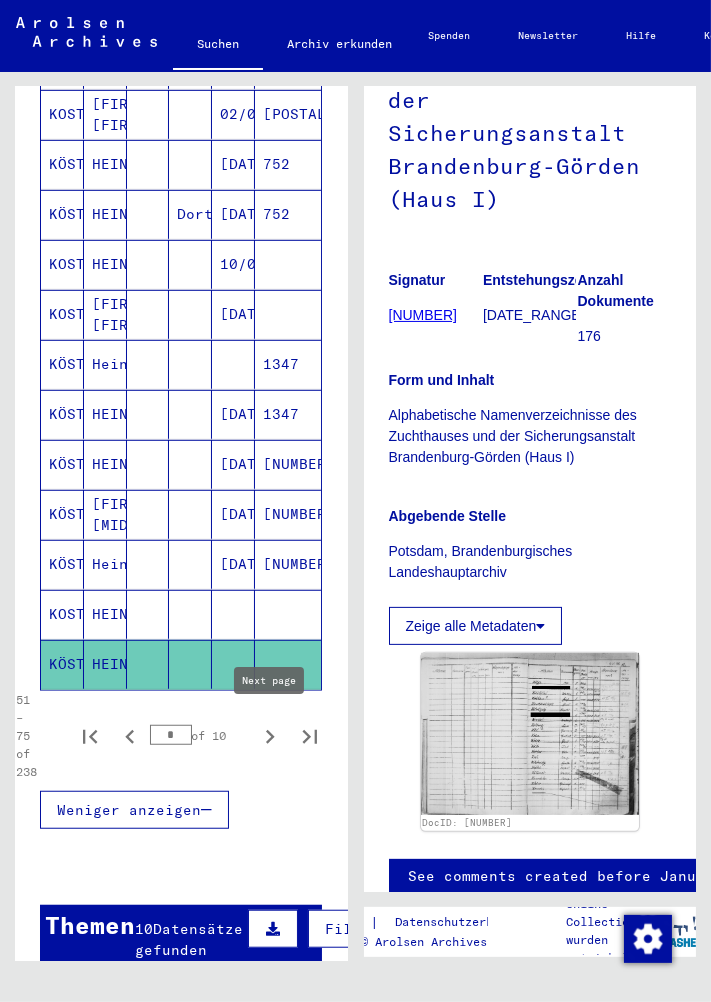 click 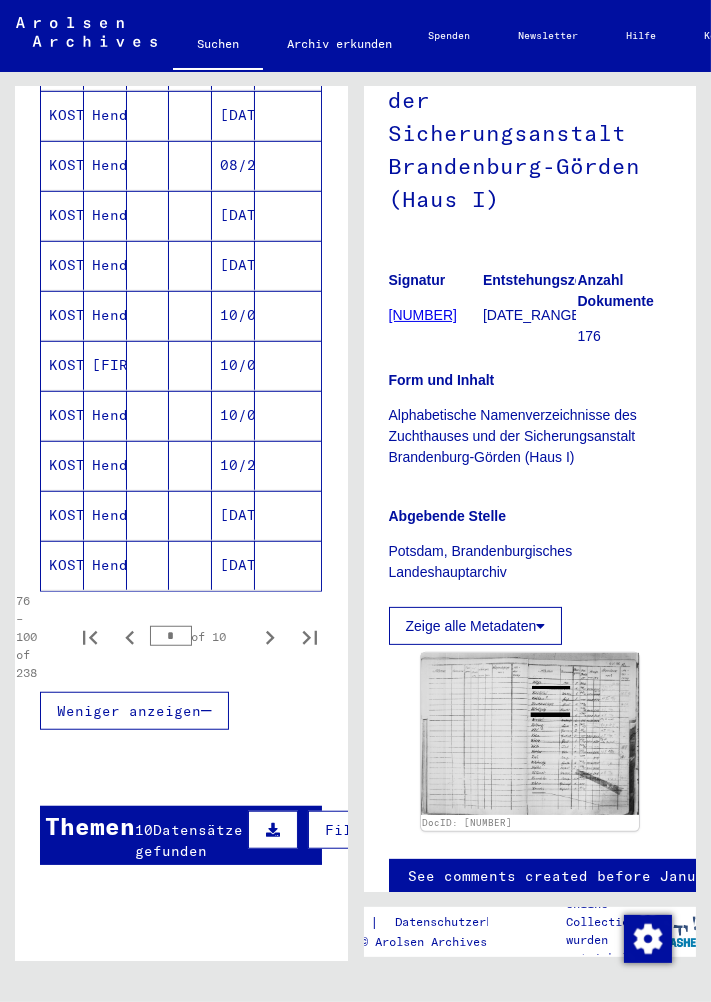 scroll, scrollTop: 1071, scrollLeft: 0, axis: vertical 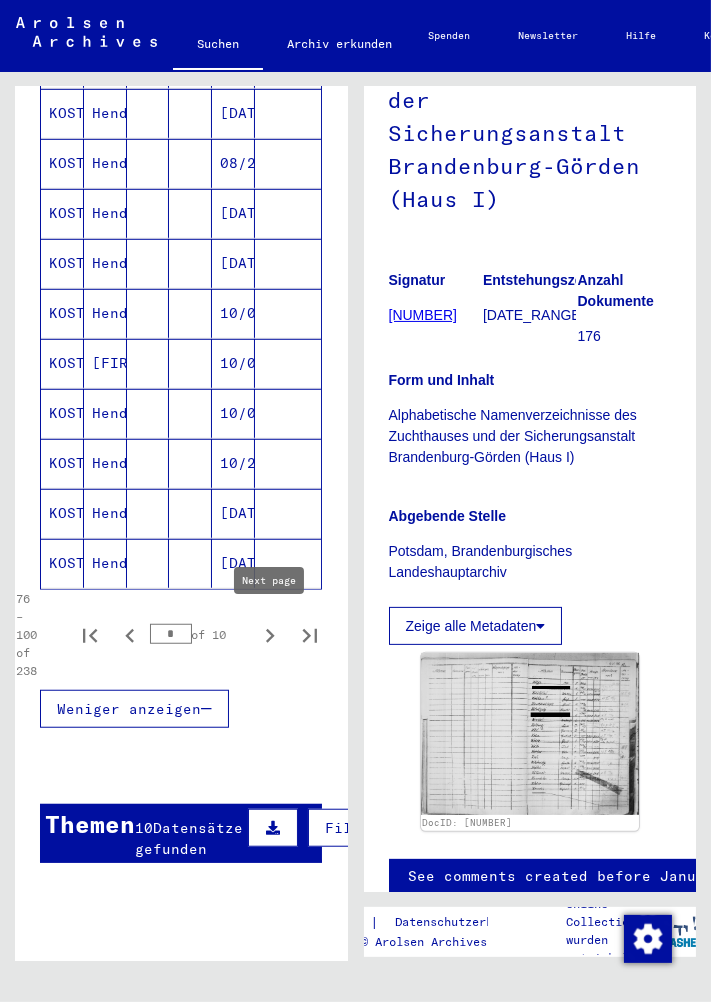 click 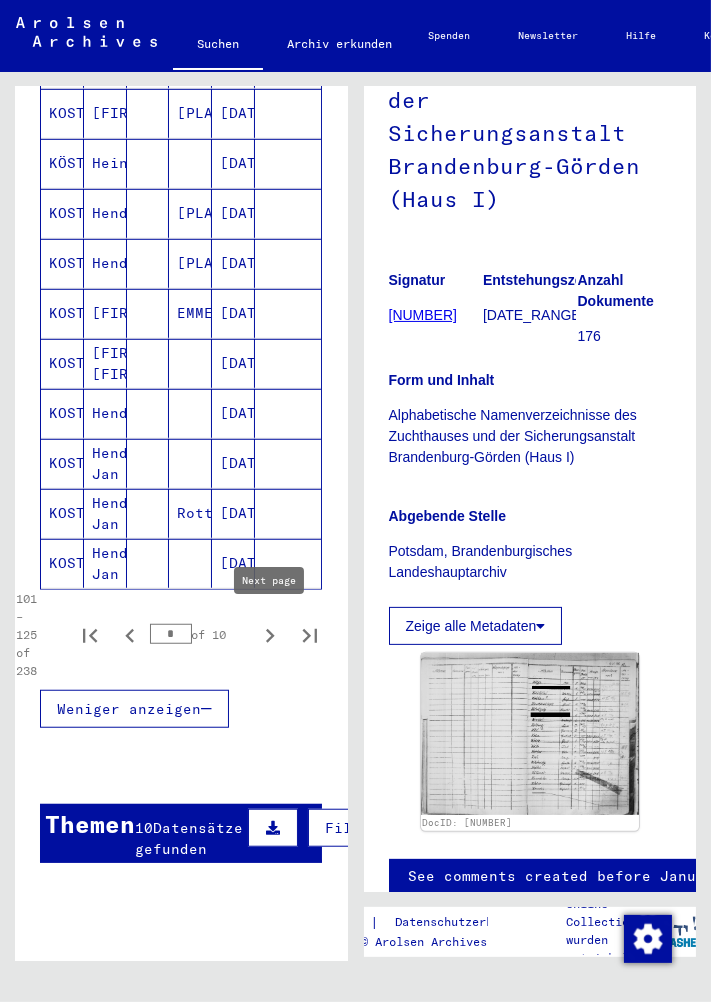 click 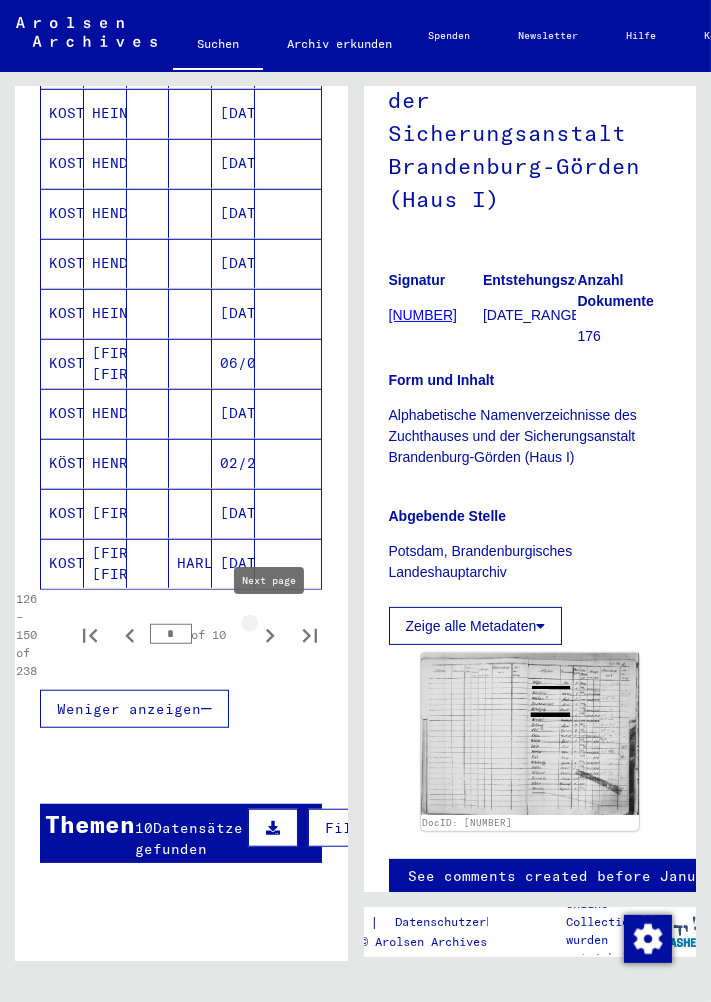 click 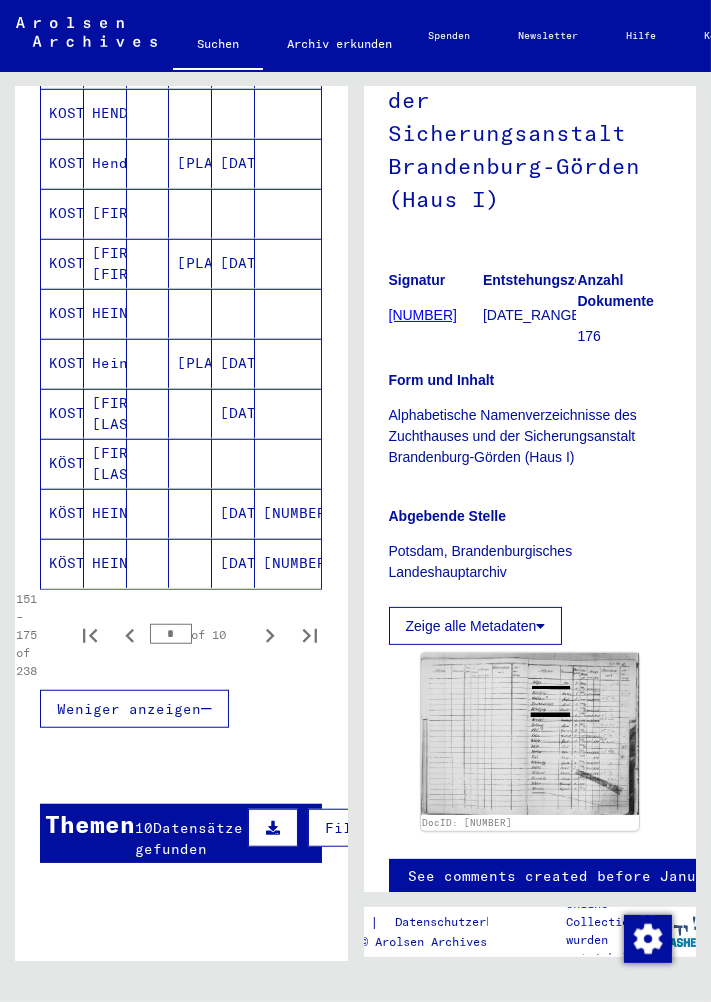click on "HEINRICH" at bounding box center (105, 563) 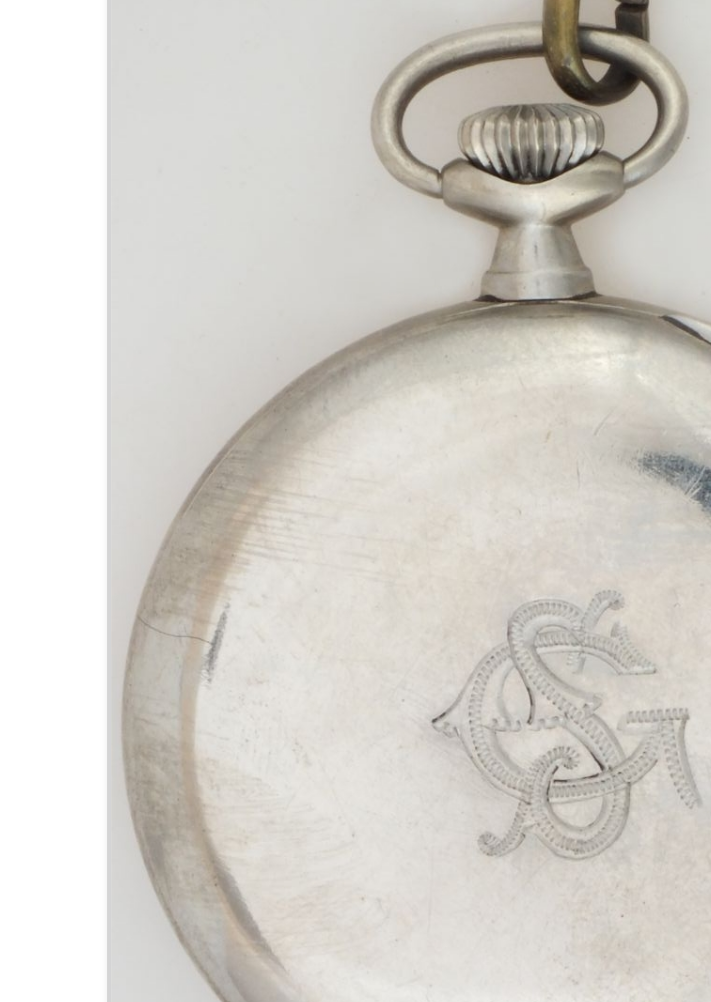 scroll, scrollTop: 3194, scrollLeft: 1, axis: both 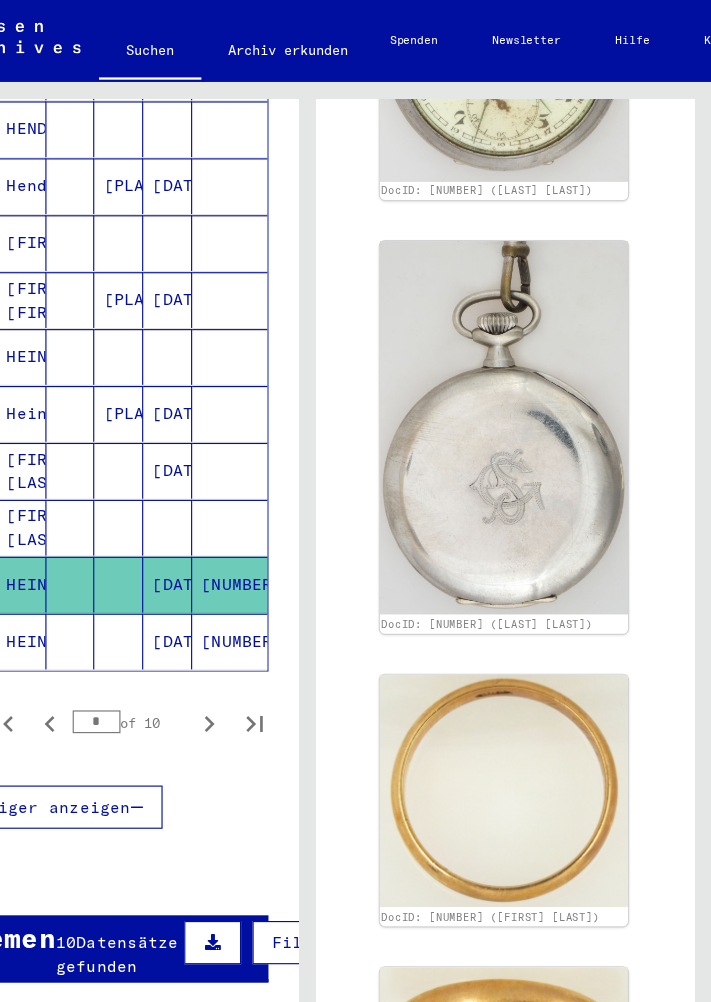 click 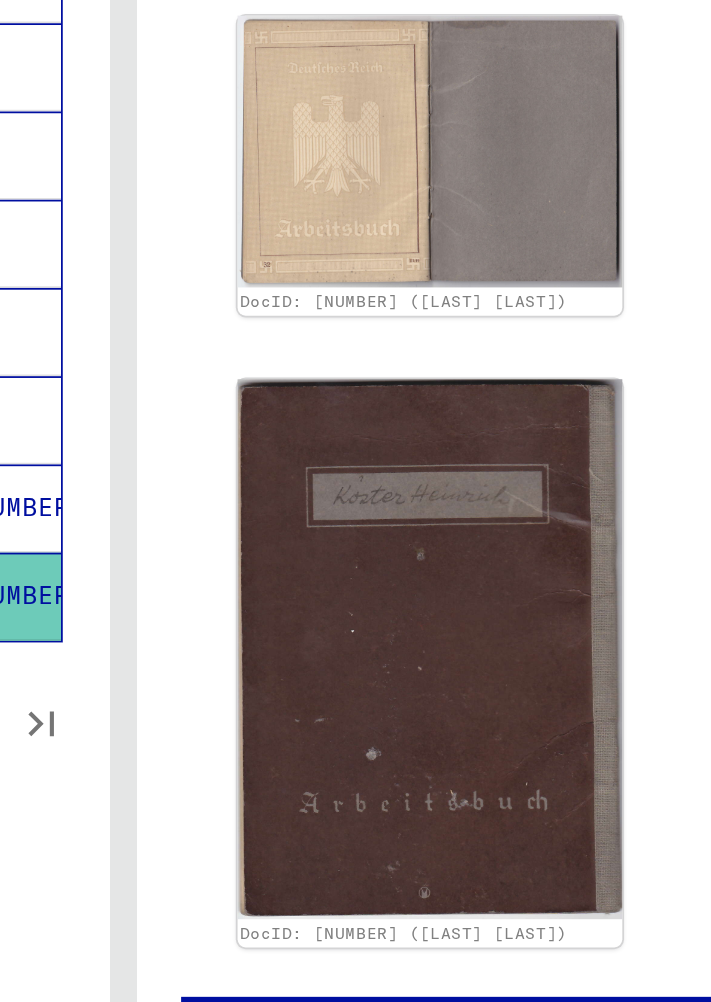 scroll, scrollTop: 6560, scrollLeft: 0, axis: vertical 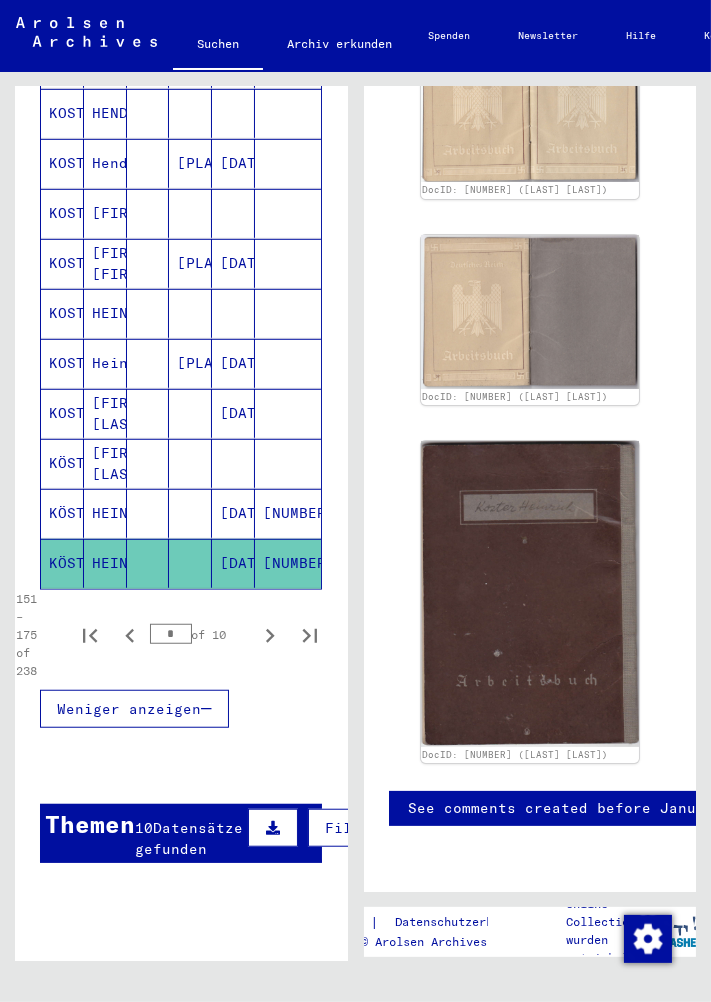 click on "HEINRICH" at bounding box center (105, 563) 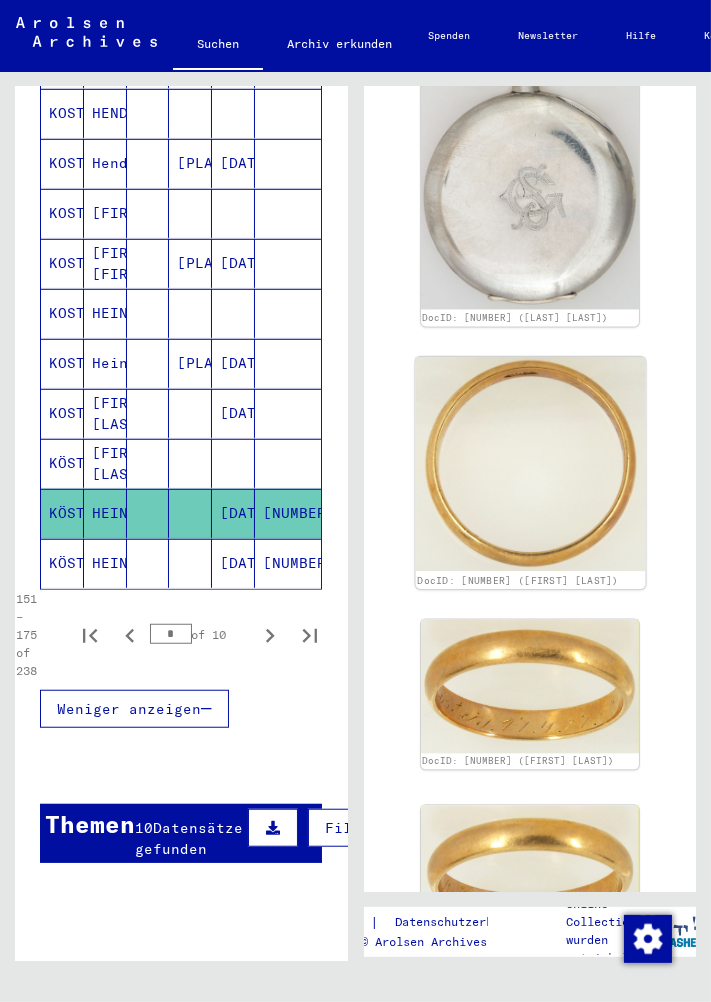scroll, scrollTop: 3416, scrollLeft: 0, axis: vertical 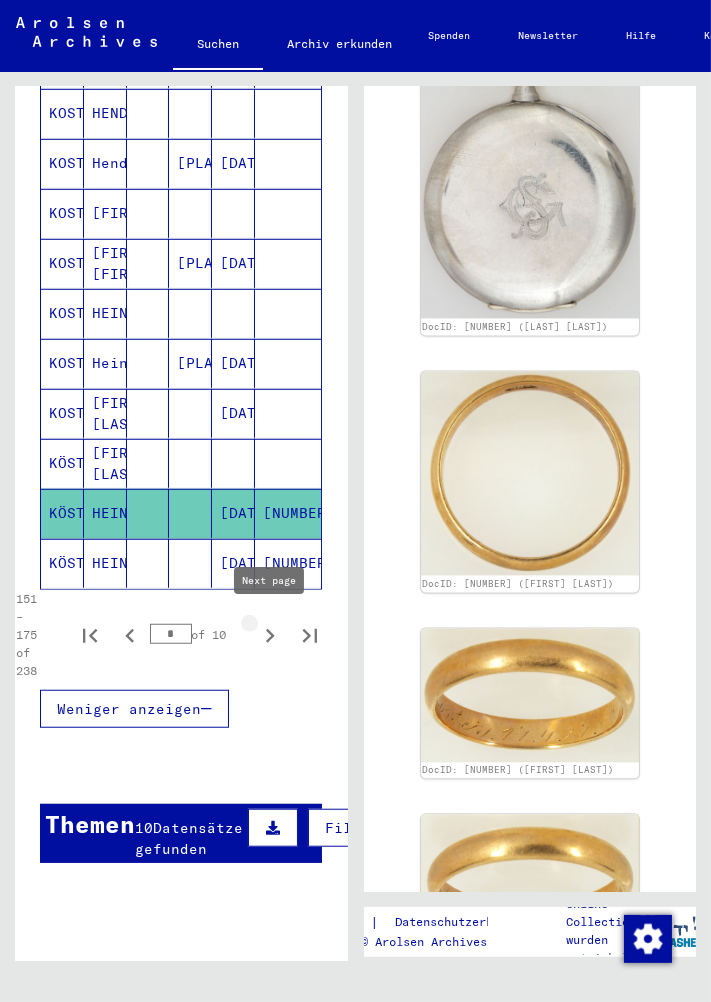 click 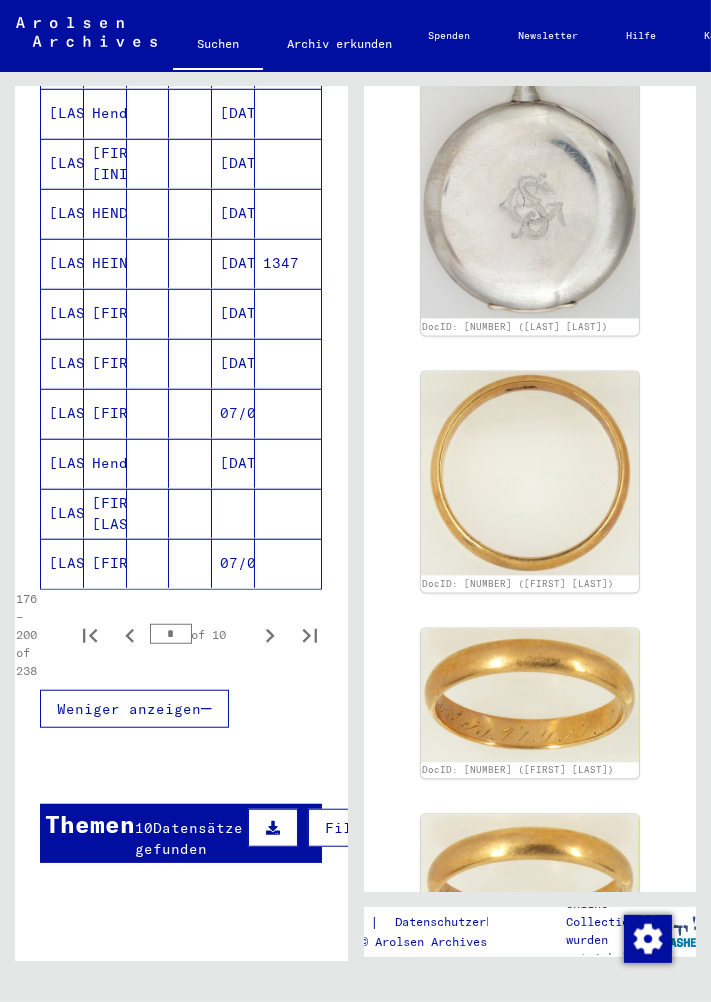 click on "[FIRST]" at bounding box center (105, 363) 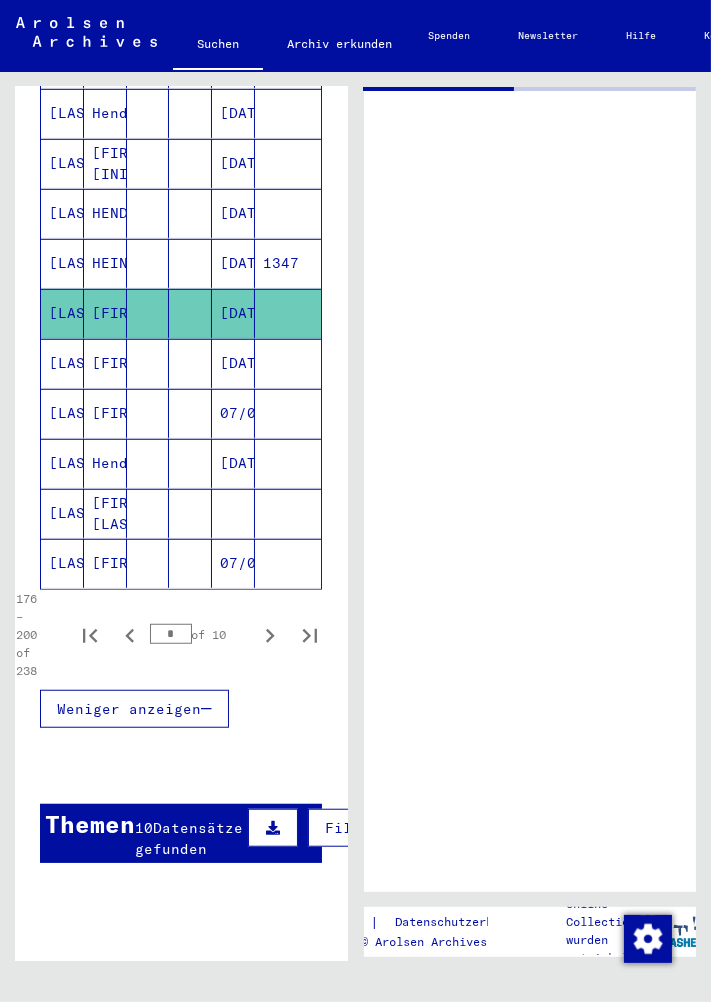 scroll, scrollTop: 0, scrollLeft: 0, axis: both 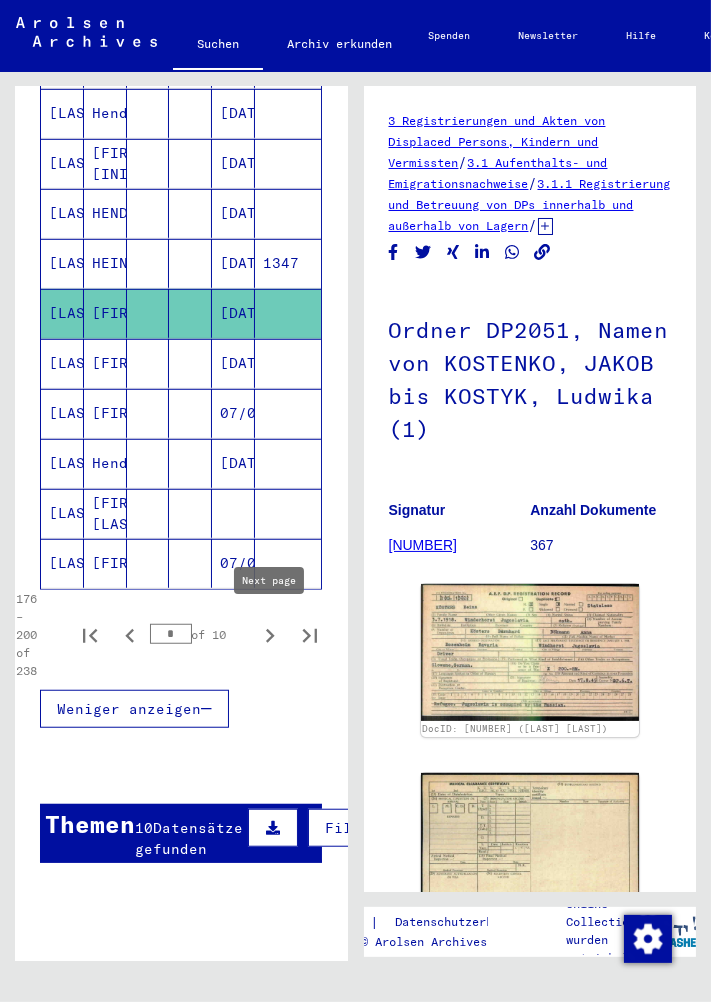 click 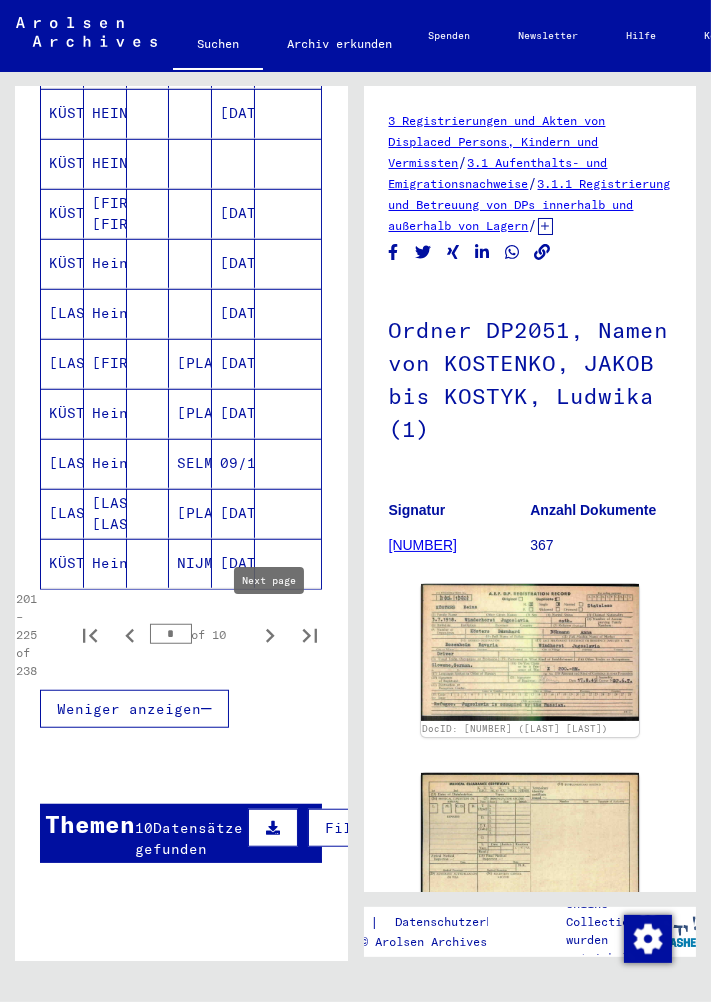 click 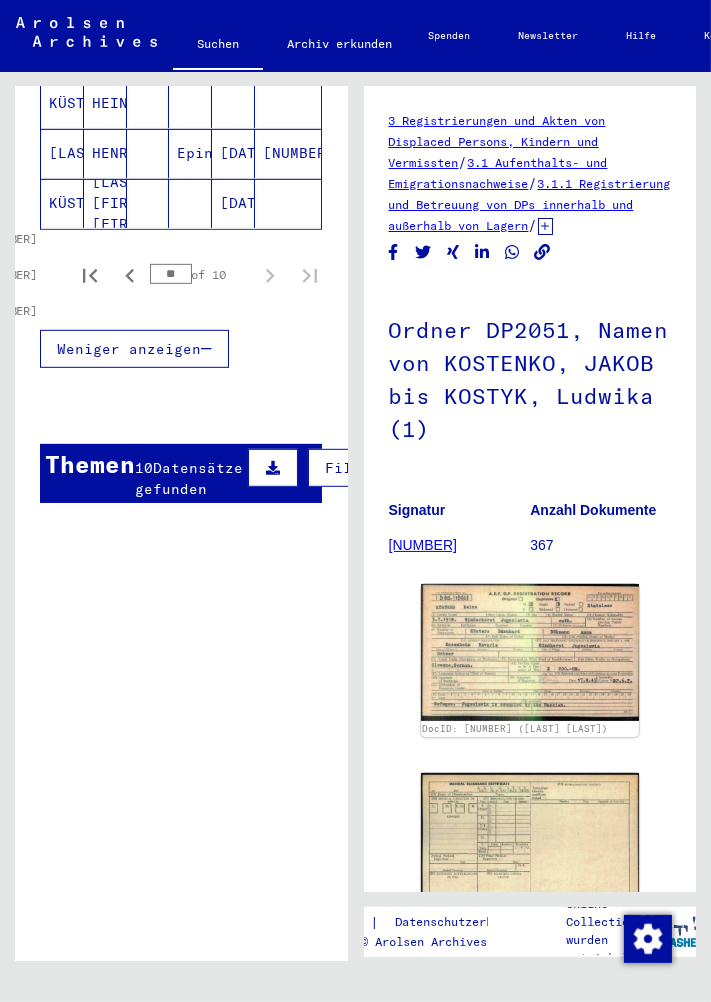 scroll, scrollTop: 837, scrollLeft: 0, axis: vertical 